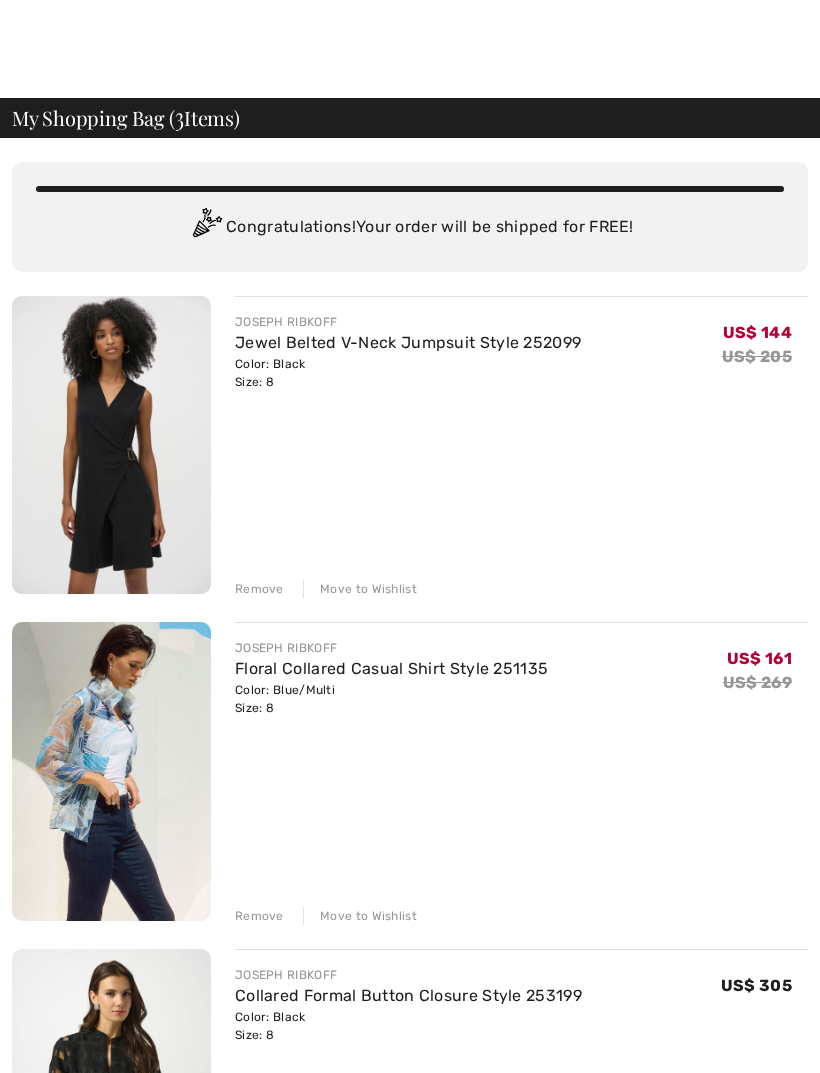 scroll, scrollTop: 115, scrollLeft: 0, axis: vertical 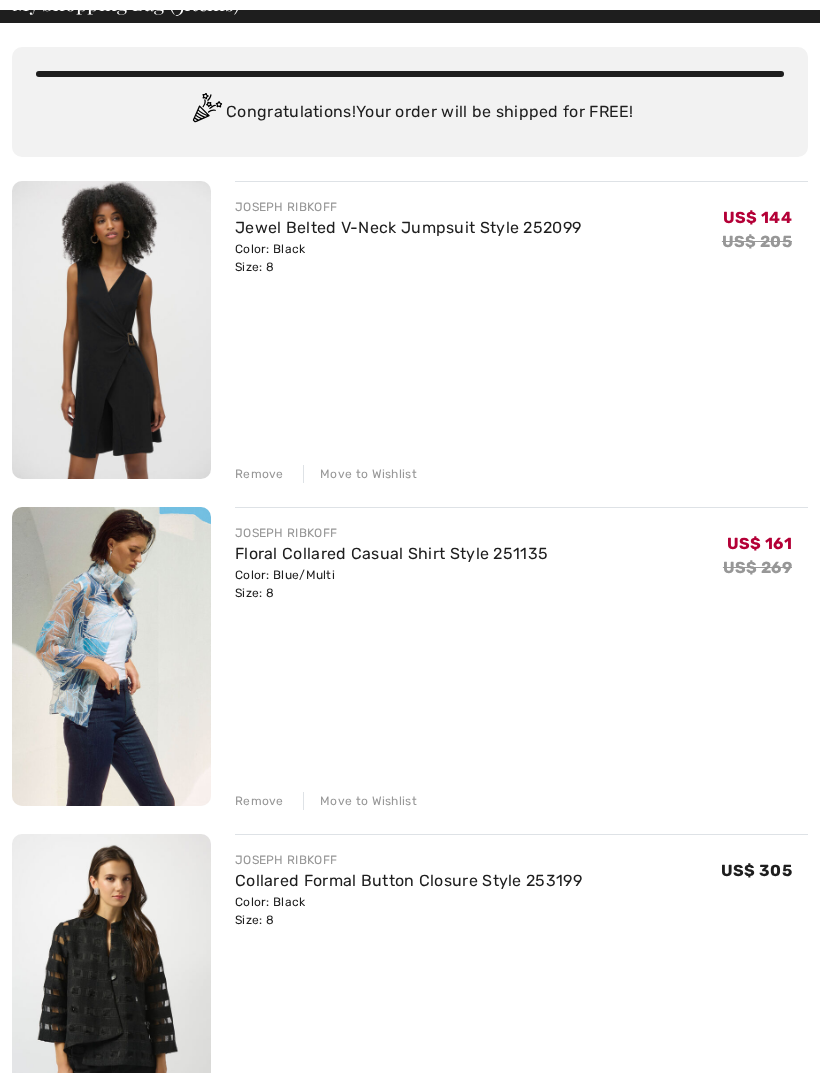 click on "Move to Wishlist" at bounding box center [360, 801] 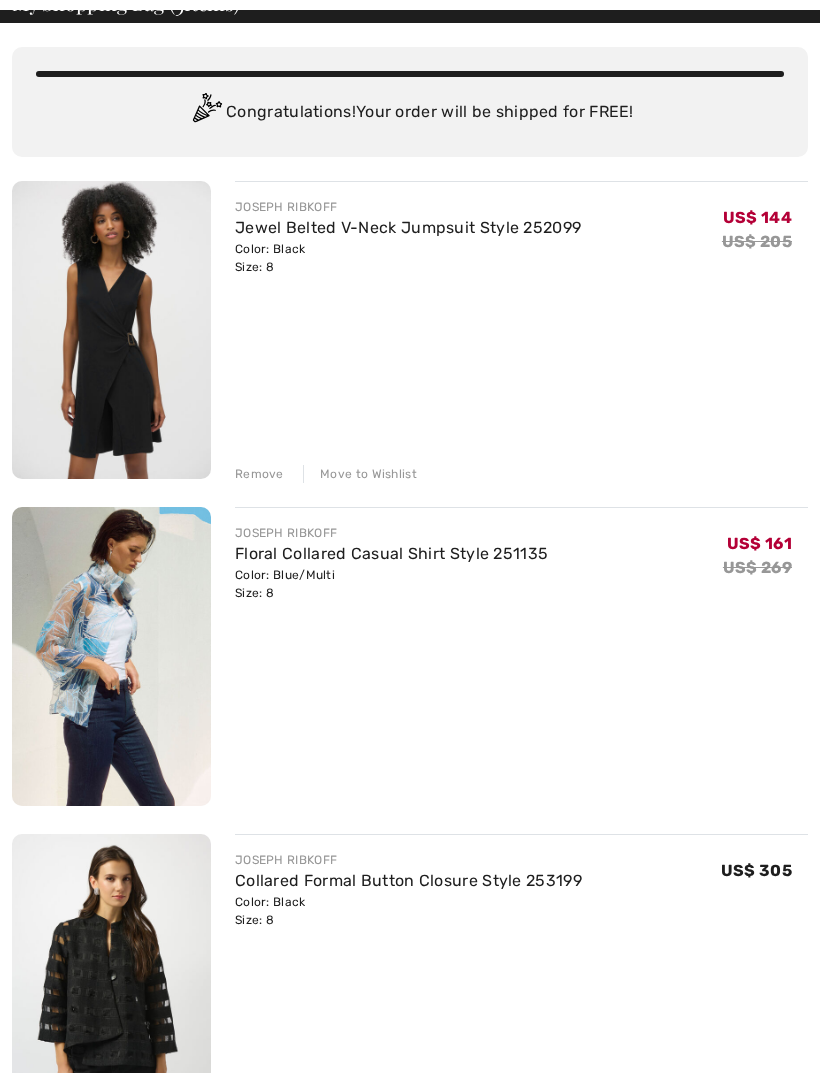 click on "Move to Wishlist" at bounding box center (360, 474) 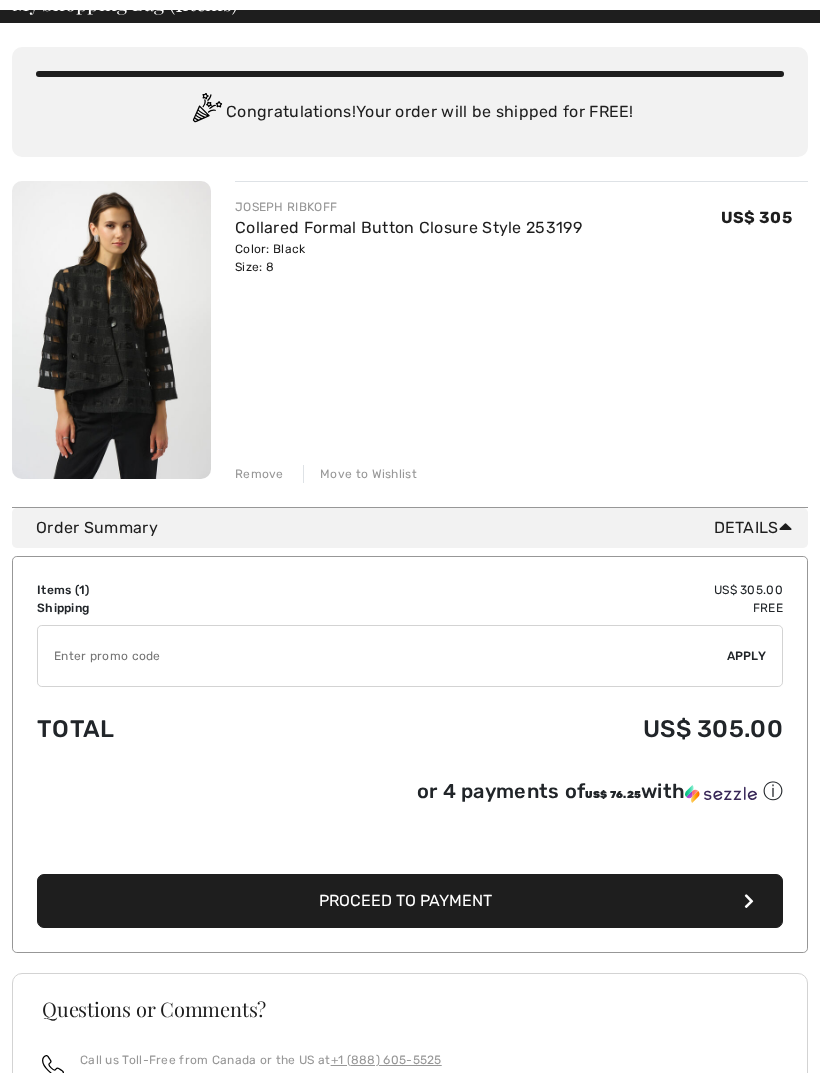 click at bounding box center (382, 656) 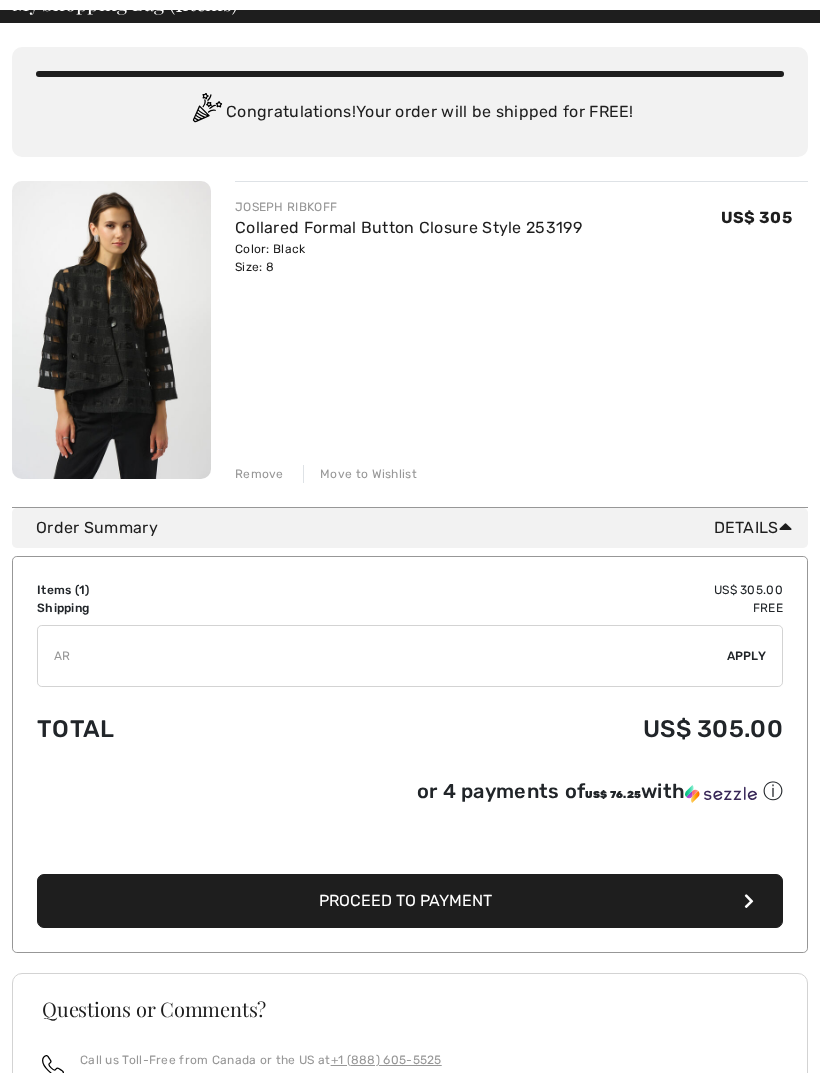 type on "A" 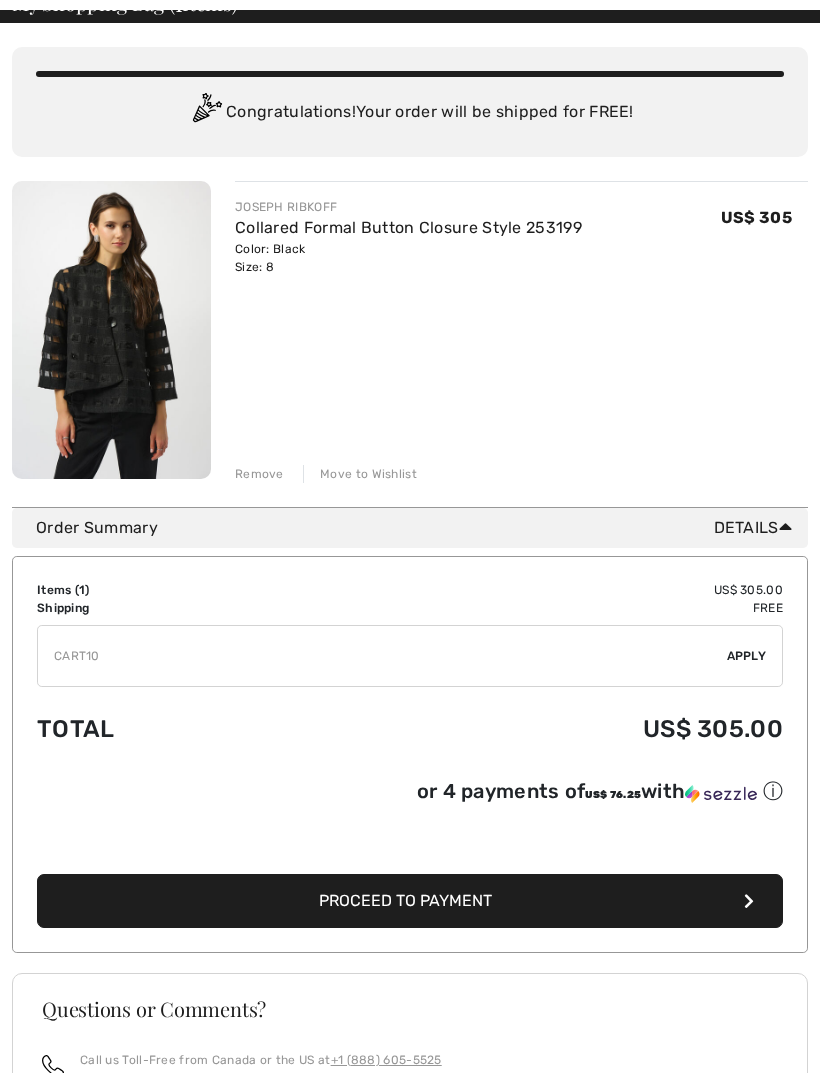 click on "Apply" at bounding box center [747, 656] 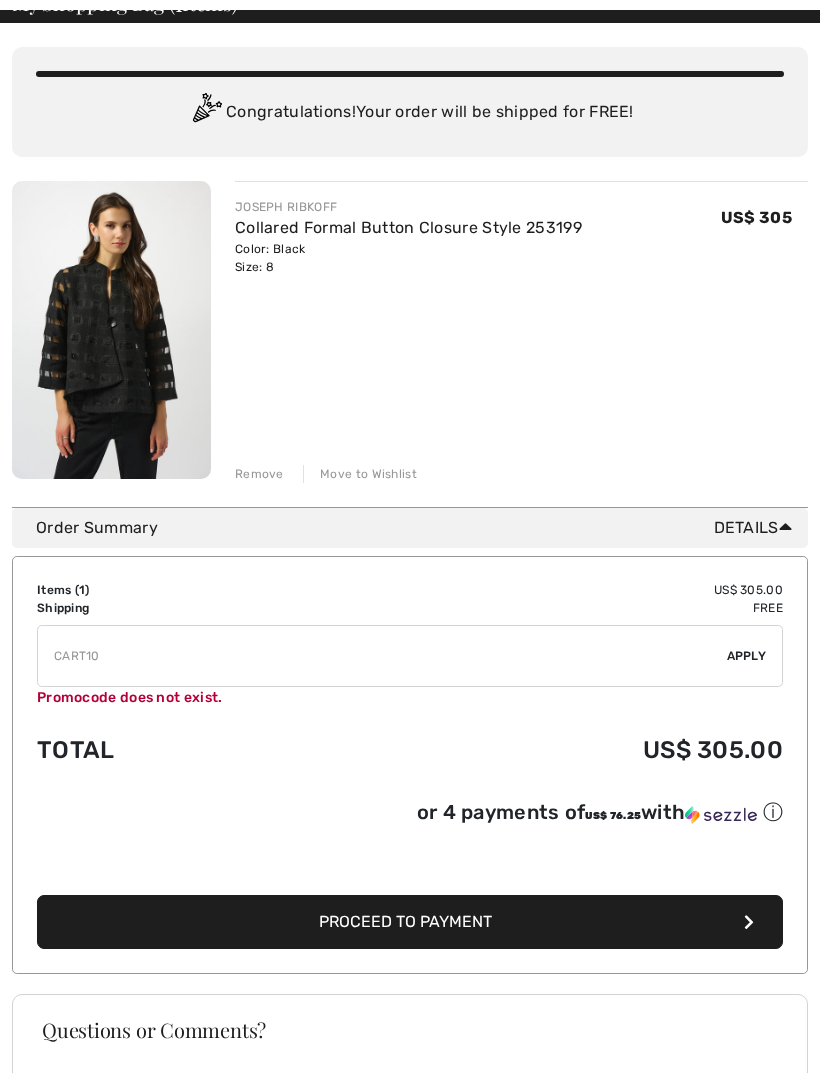 click at bounding box center (382, 656) 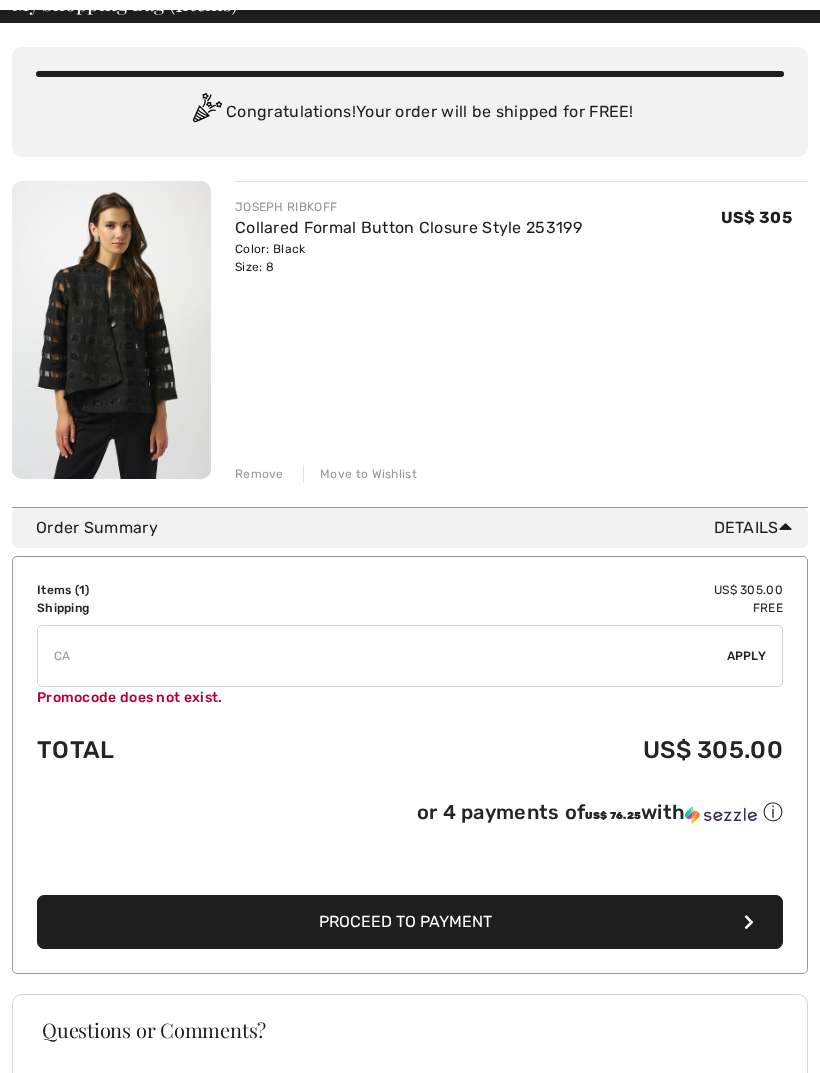 type on "C" 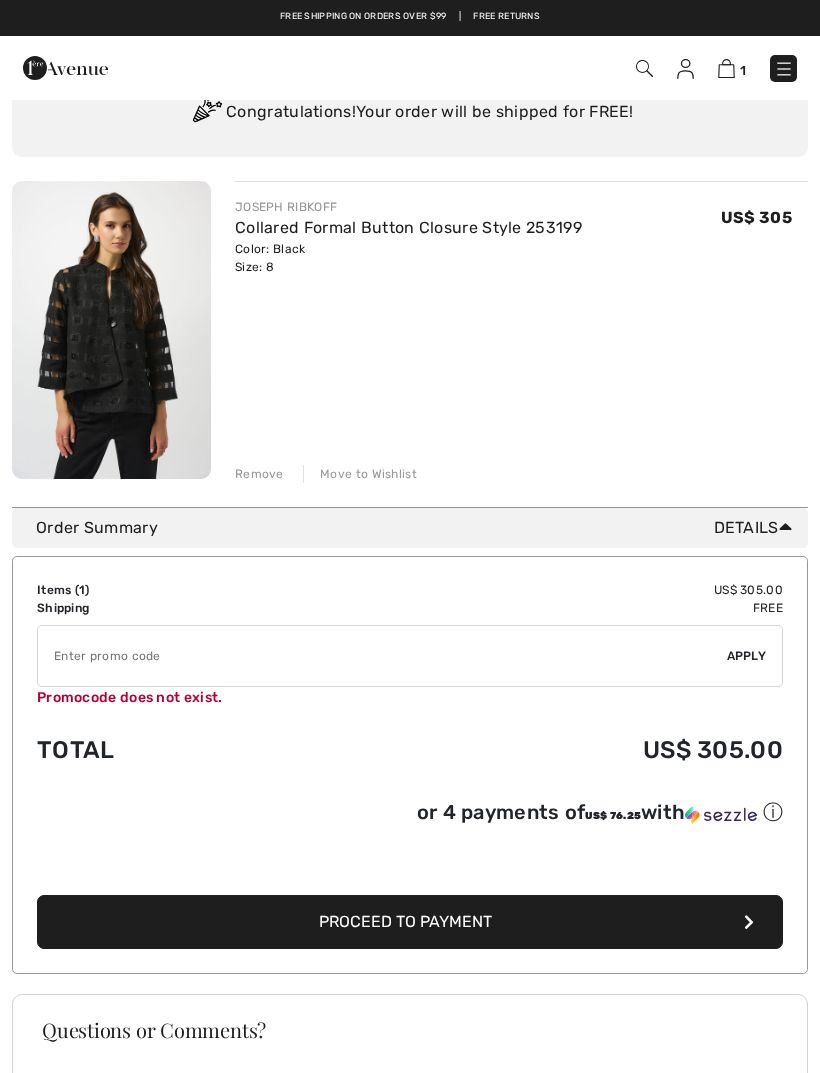 scroll, scrollTop: 0, scrollLeft: 0, axis: both 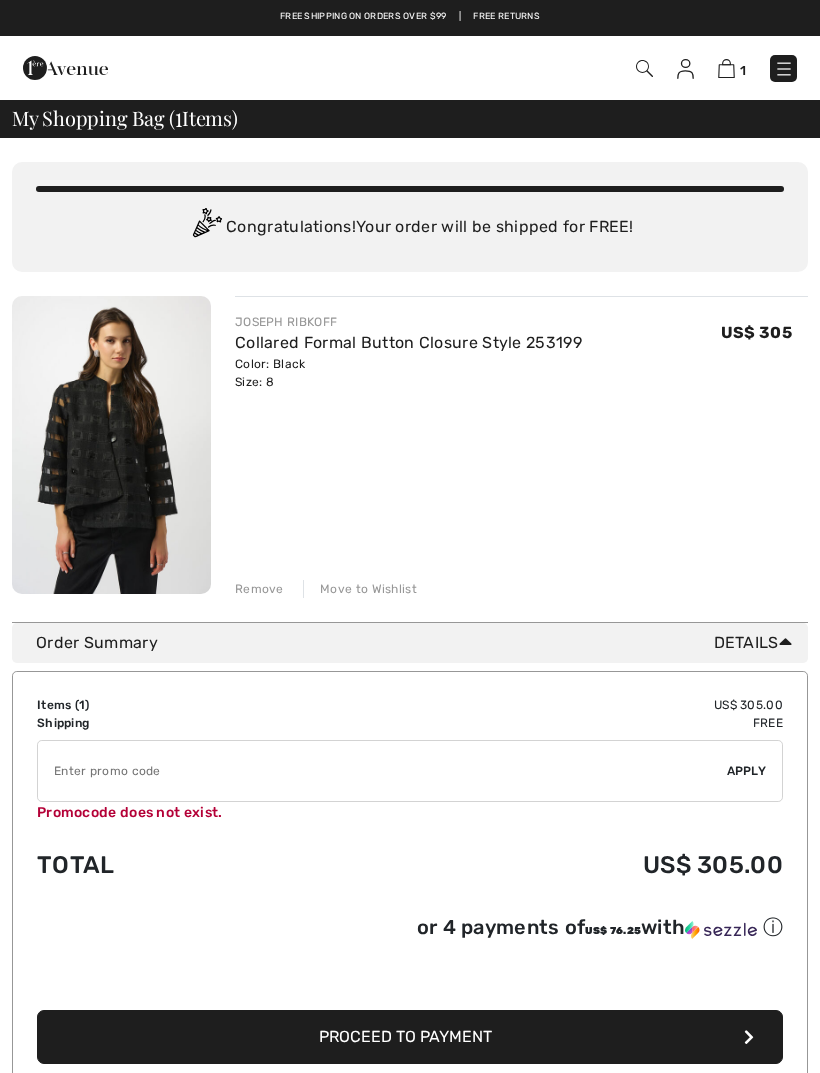 type 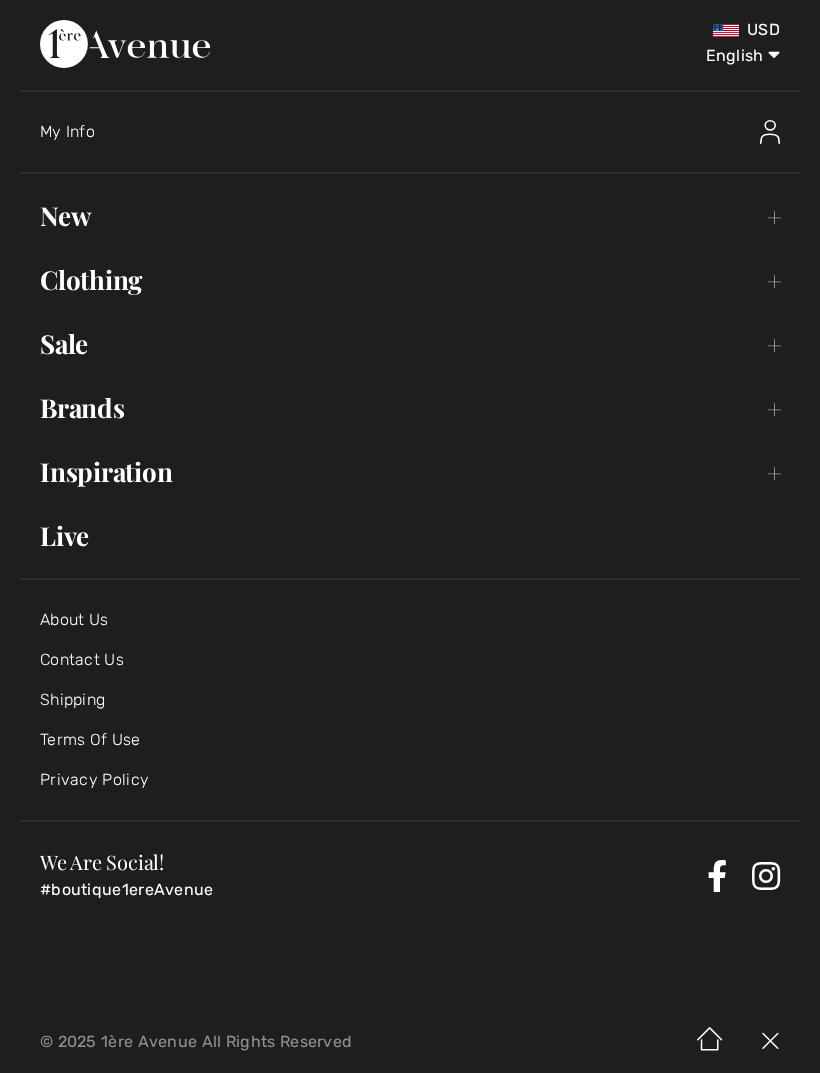 click on "Brands Open submenu" at bounding box center (410, 408) 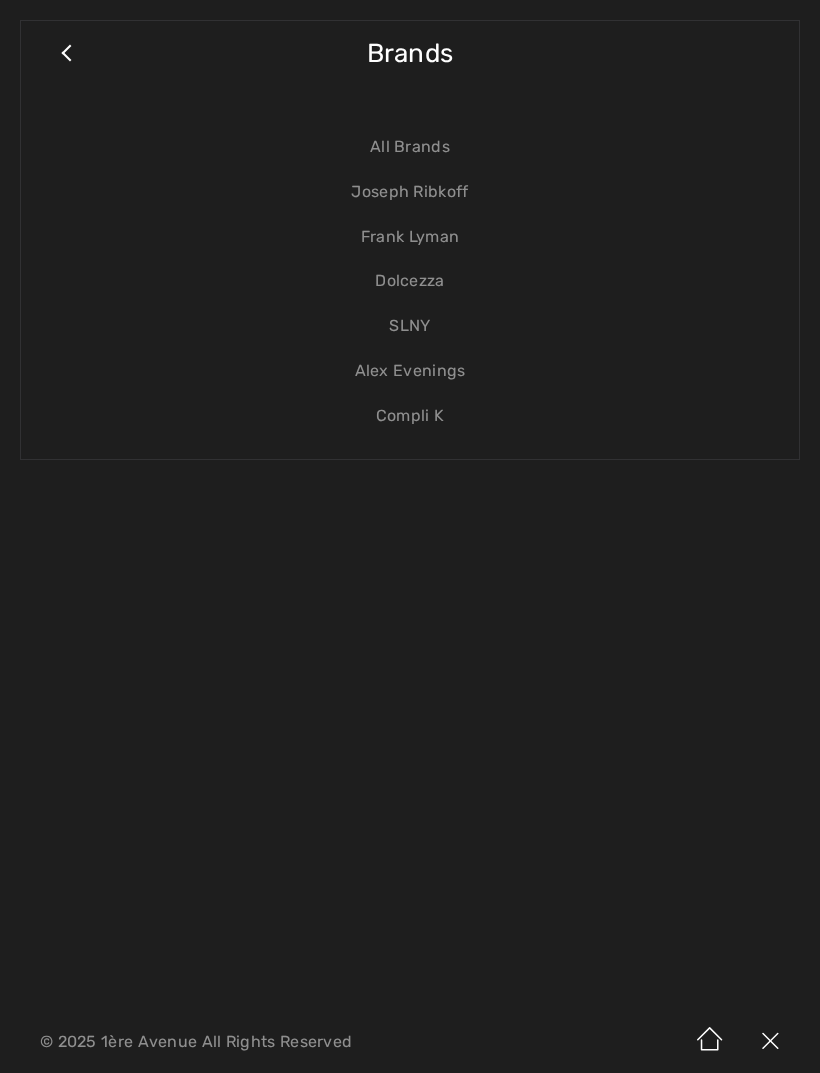 click on "Frank Lyman" at bounding box center (410, 237) 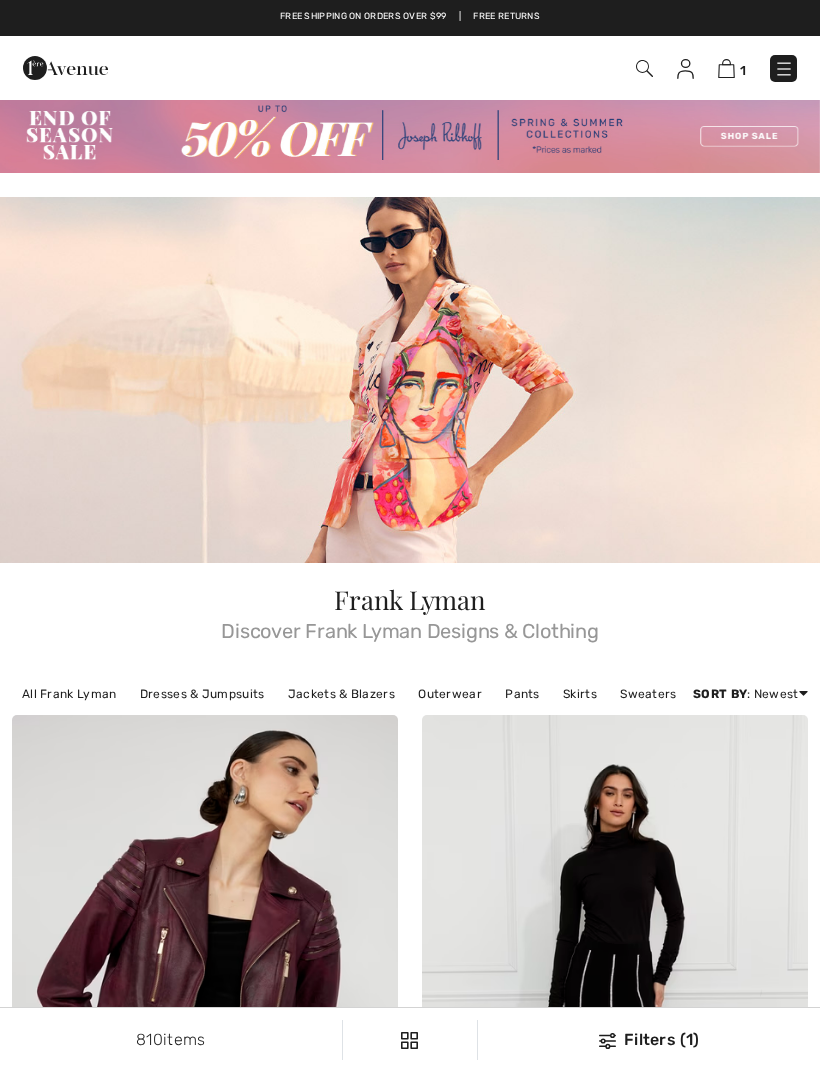 scroll, scrollTop: 0, scrollLeft: 0, axis: both 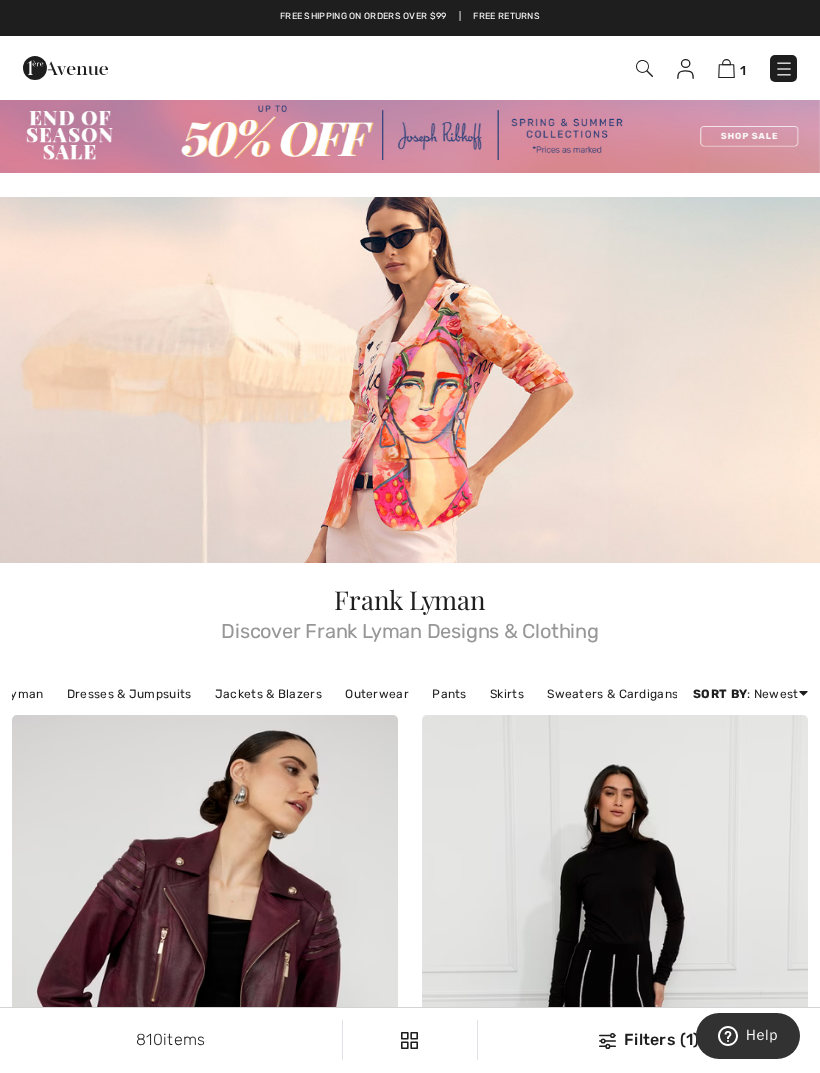 click on "Jackets & Blazers" at bounding box center [268, 694] 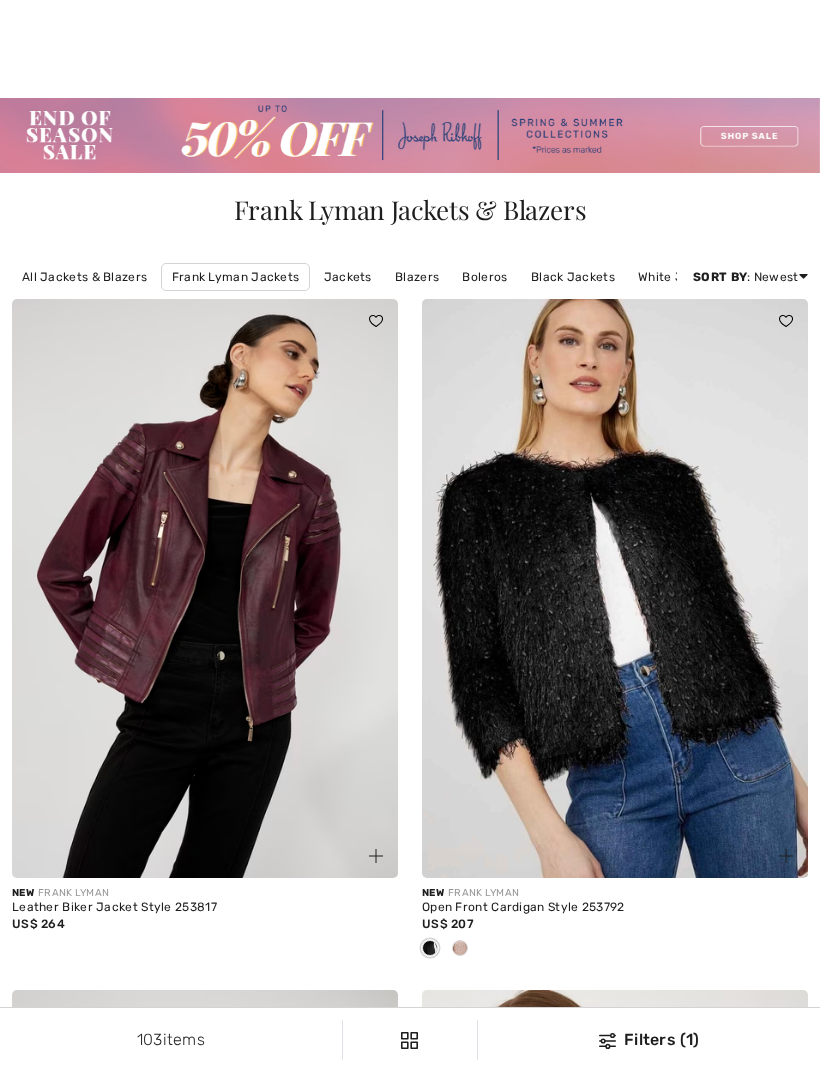 scroll, scrollTop: 154, scrollLeft: 0, axis: vertical 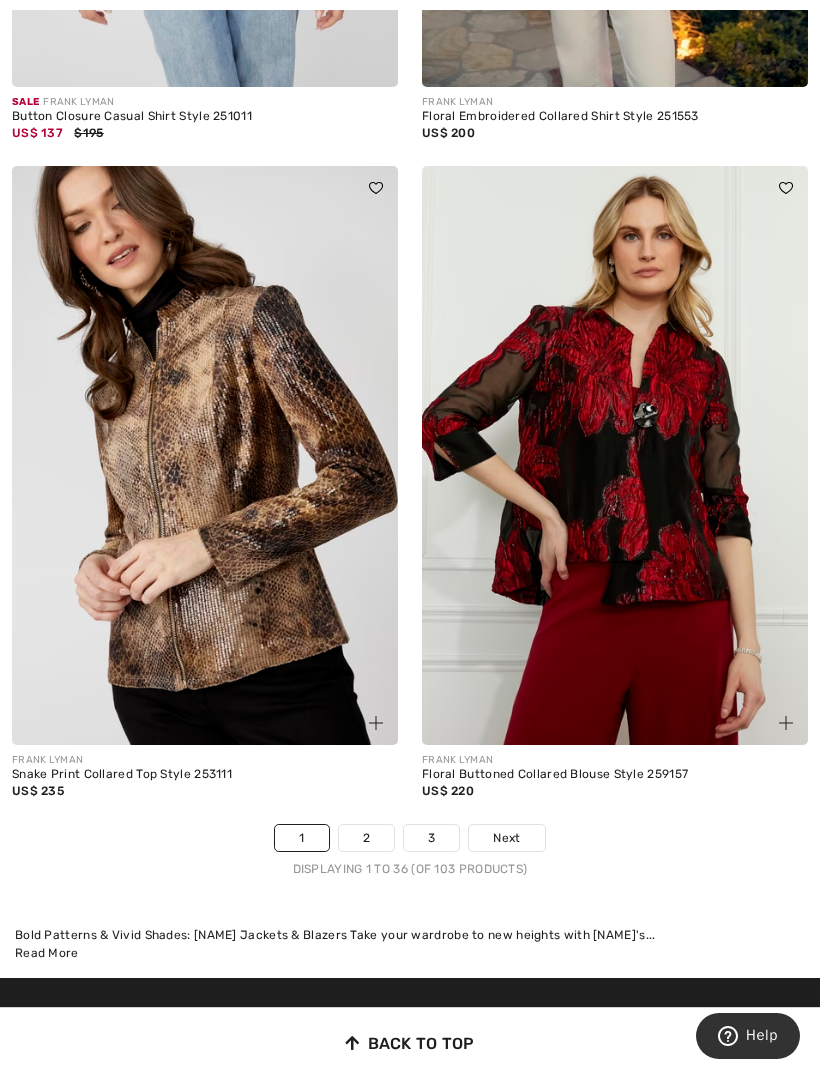 click on "2" at bounding box center [366, 838] 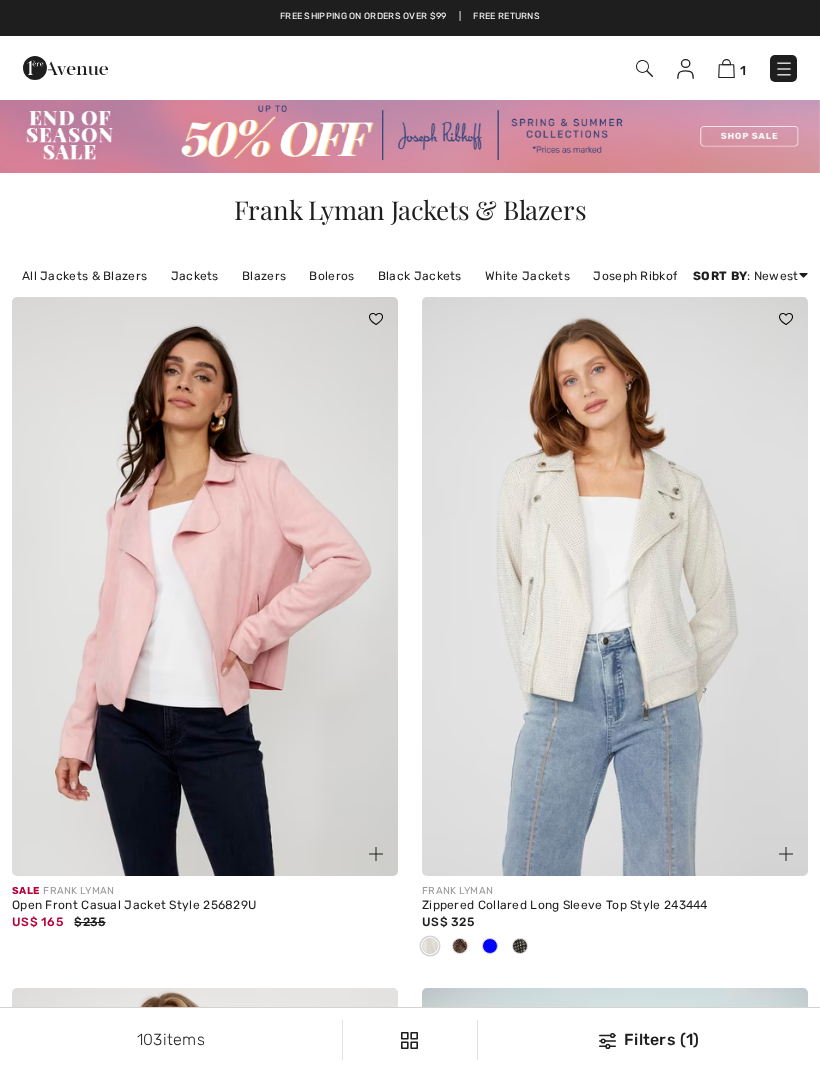 scroll, scrollTop: 0, scrollLeft: 0, axis: both 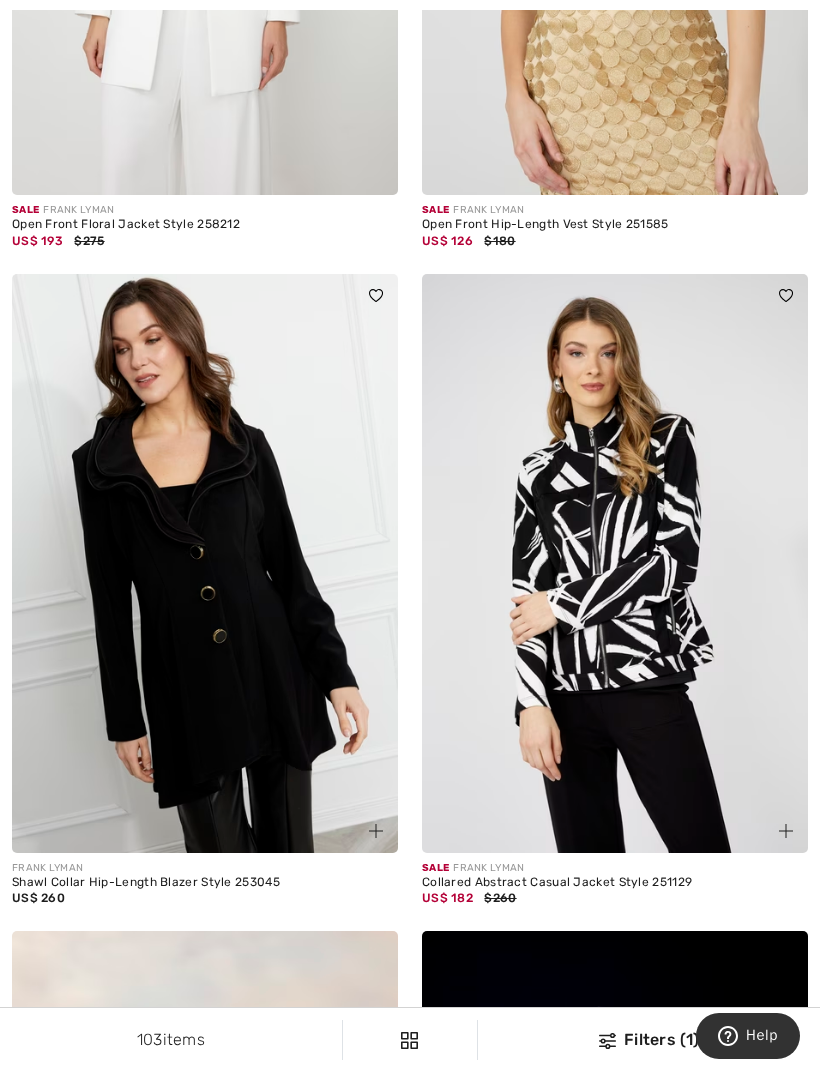 click at bounding box center [205, 563] 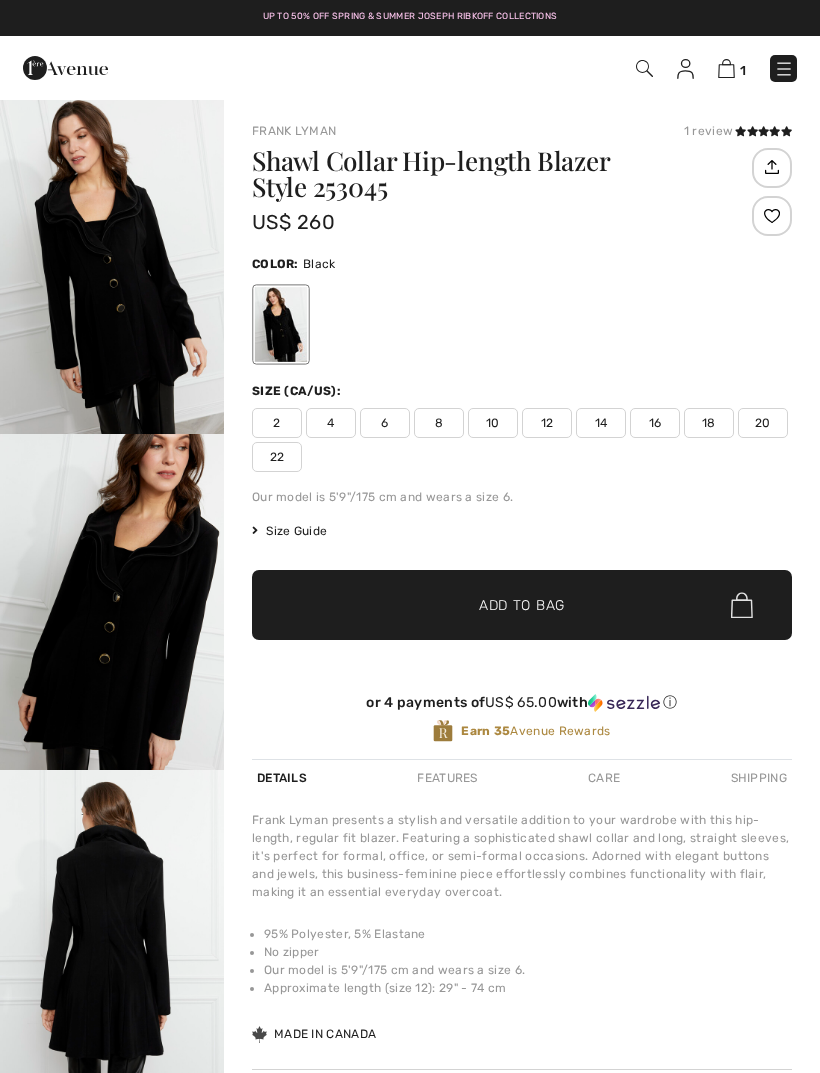 scroll, scrollTop: 0, scrollLeft: 0, axis: both 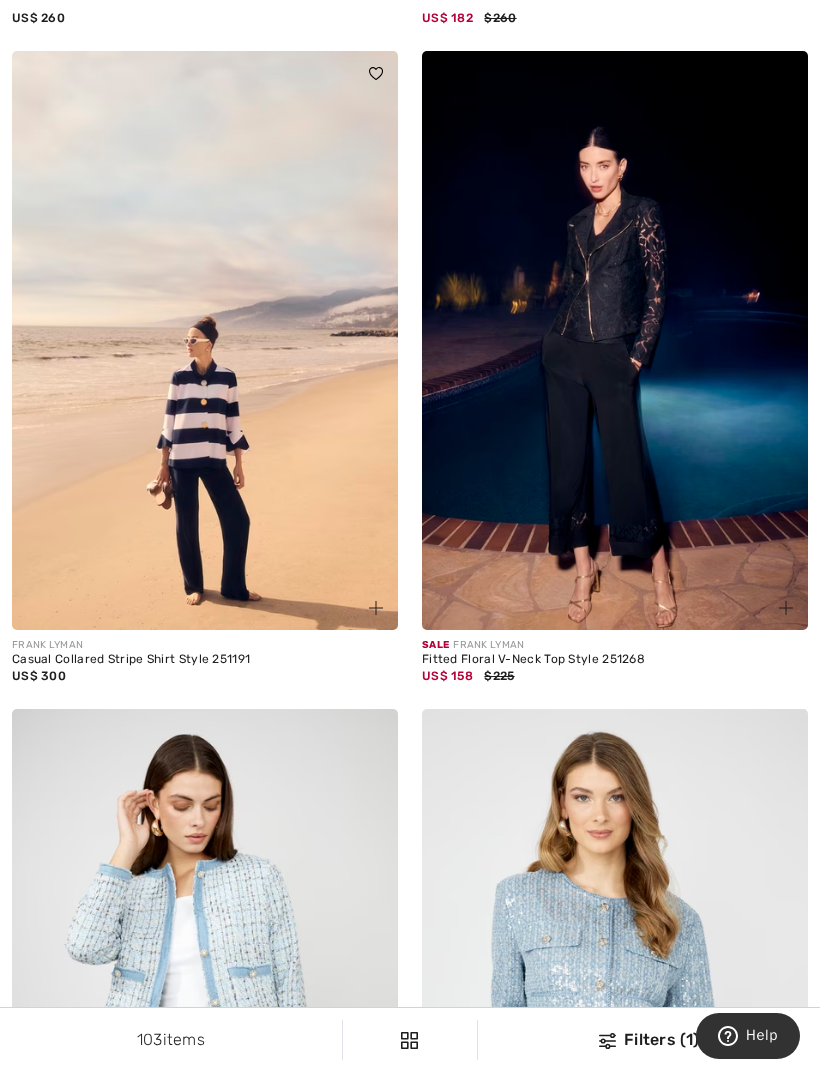click at bounding box center (205, 340) 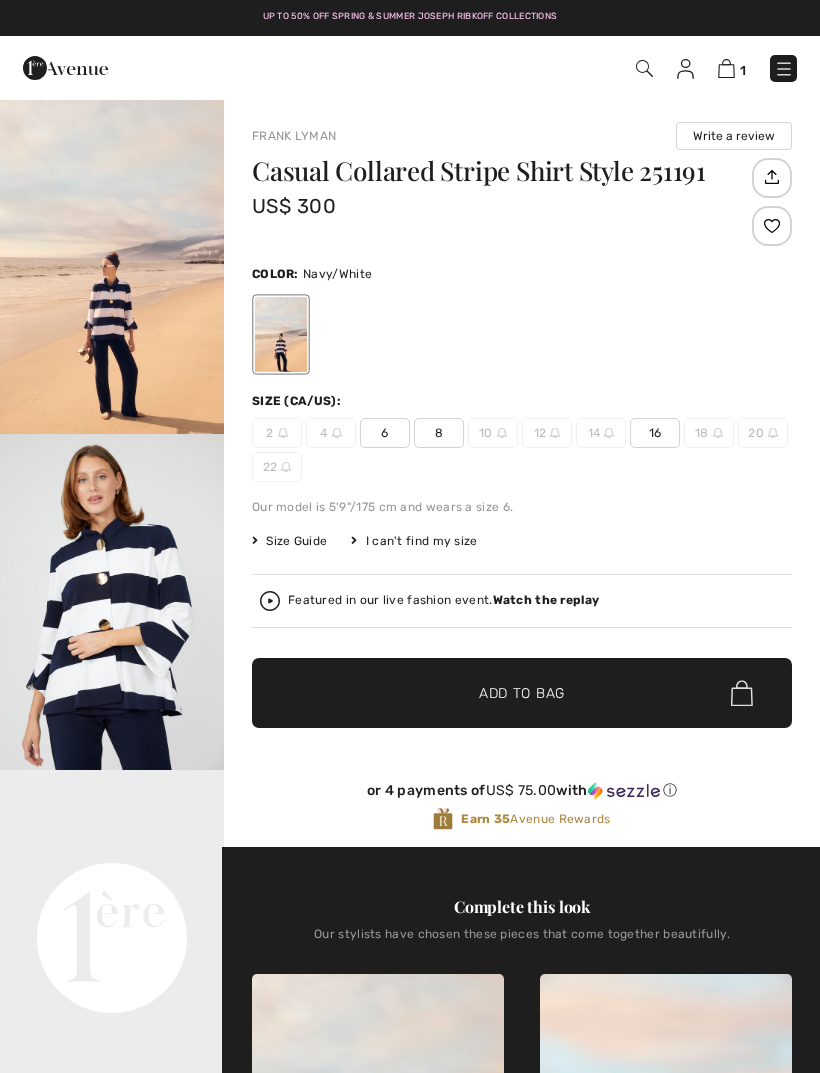 scroll, scrollTop: 0, scrollLeft: 0, axis: both 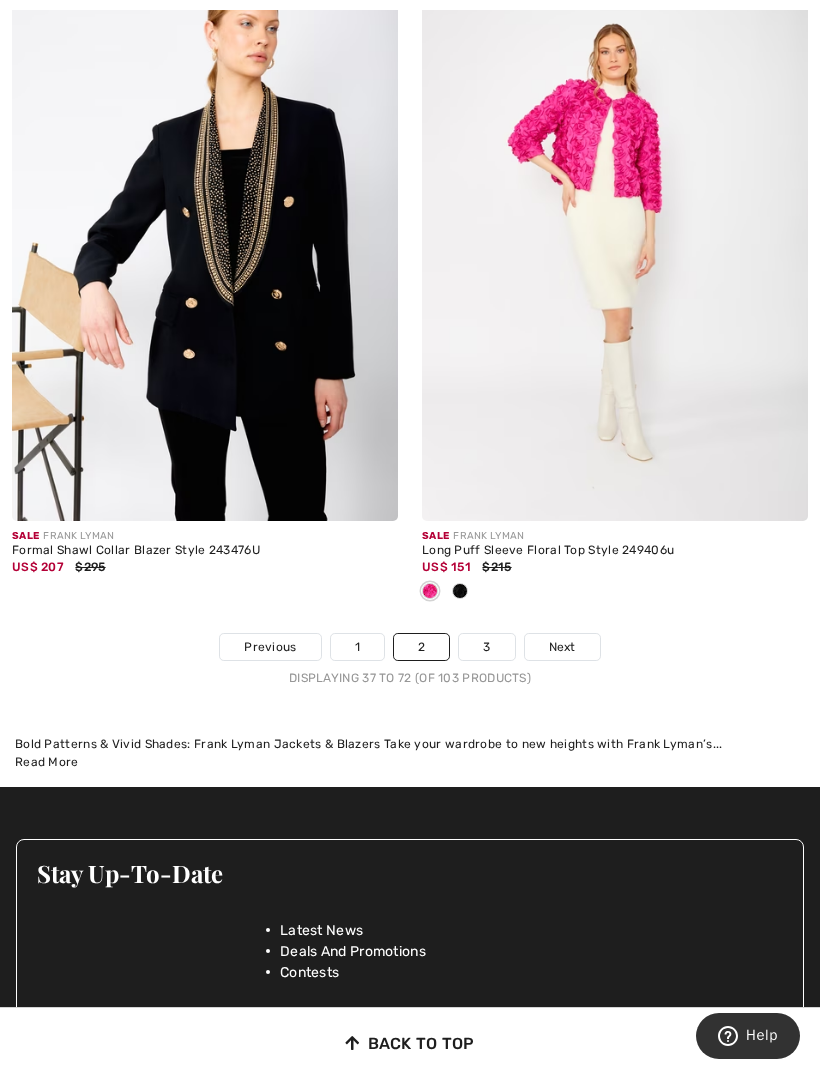 click on "3" at bounding box center (486, 647) 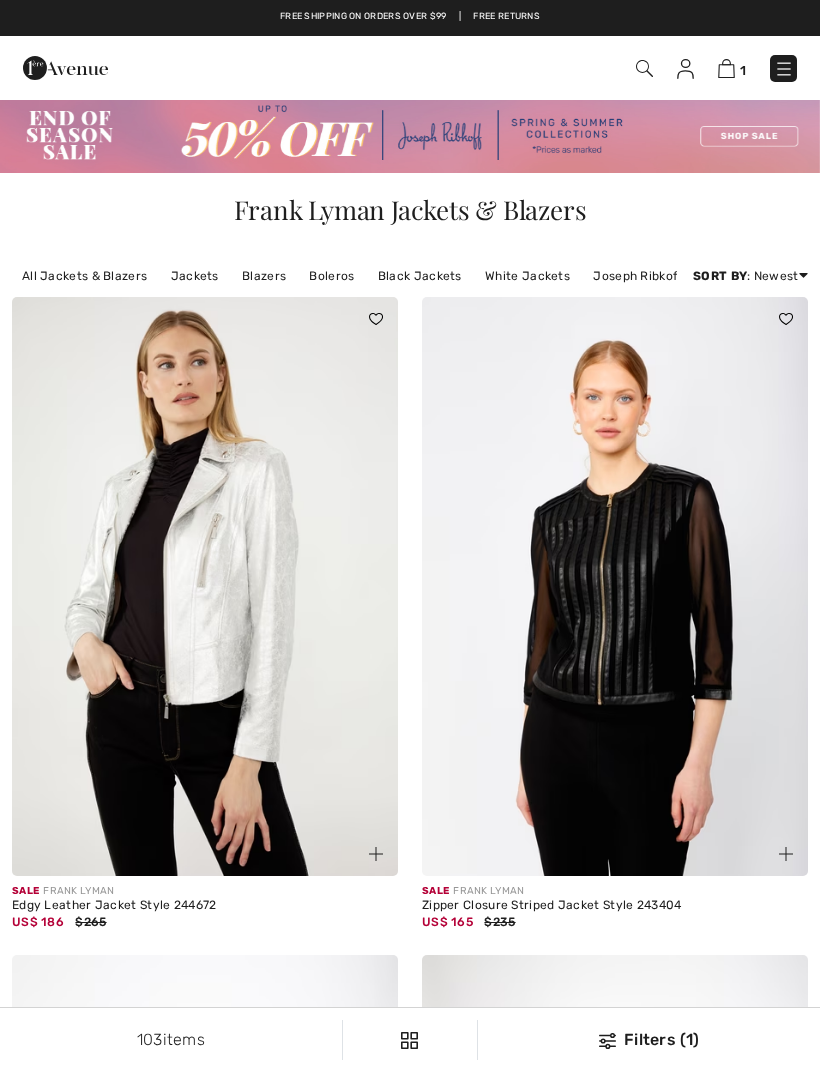 scroll, scrollTop: 0, scrollLeft: 0, axis: both 